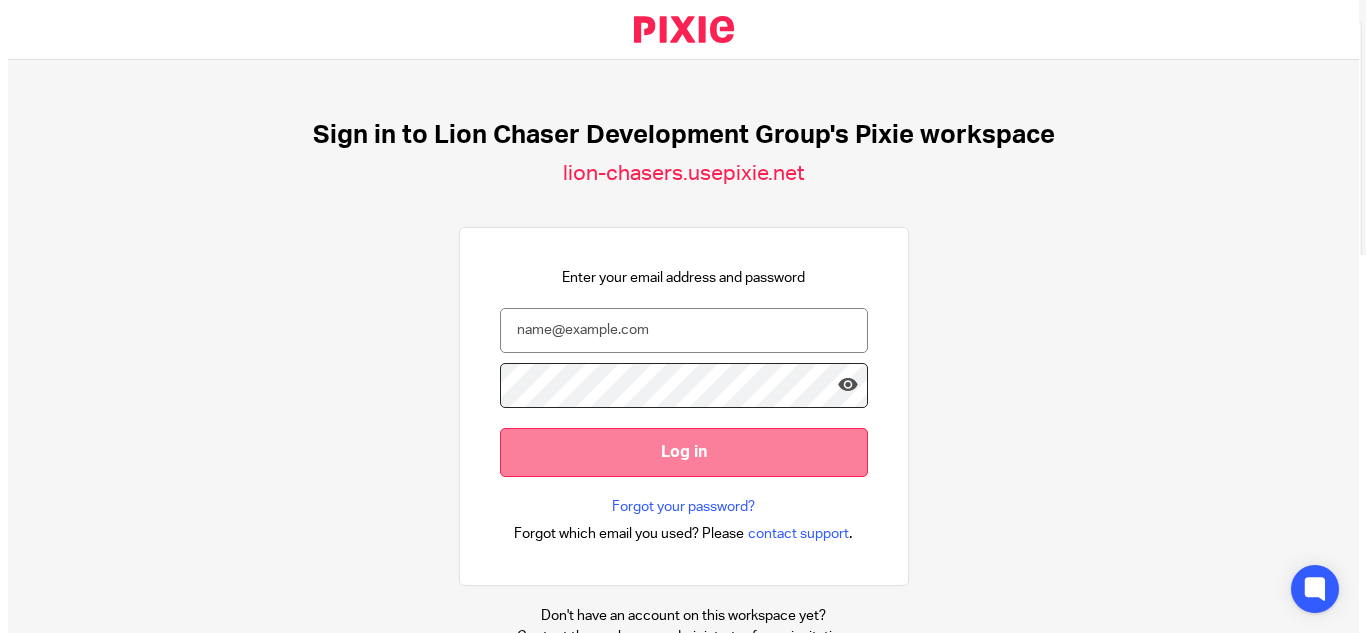 scroll, scrollTop: 0, scrollLeft: 0, axis: both 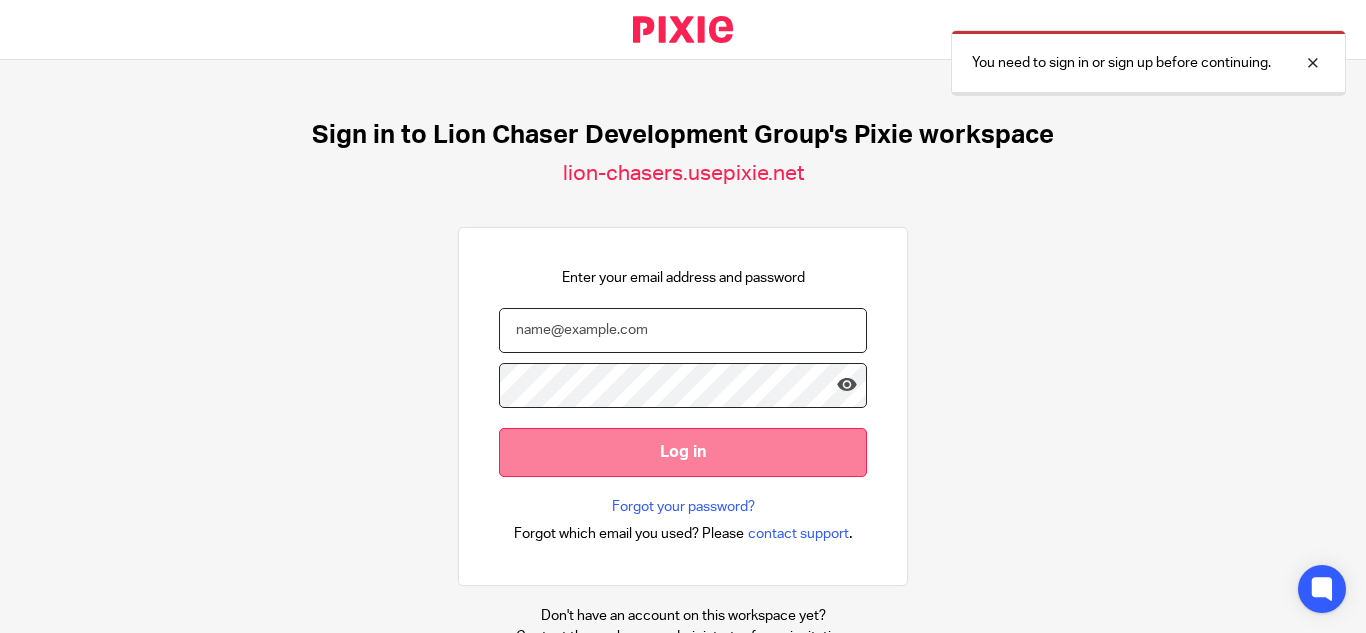 type on "[USERNAME]@example.com" 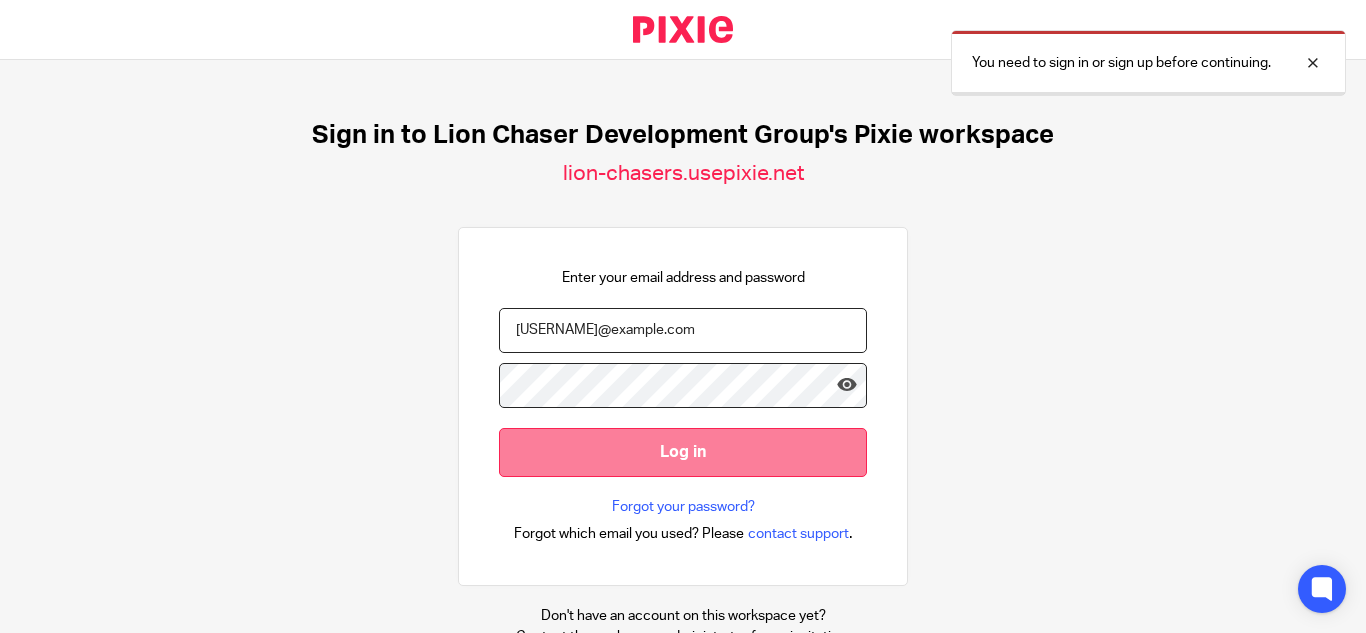 click on "Log in" at bounding box center (683, 452) 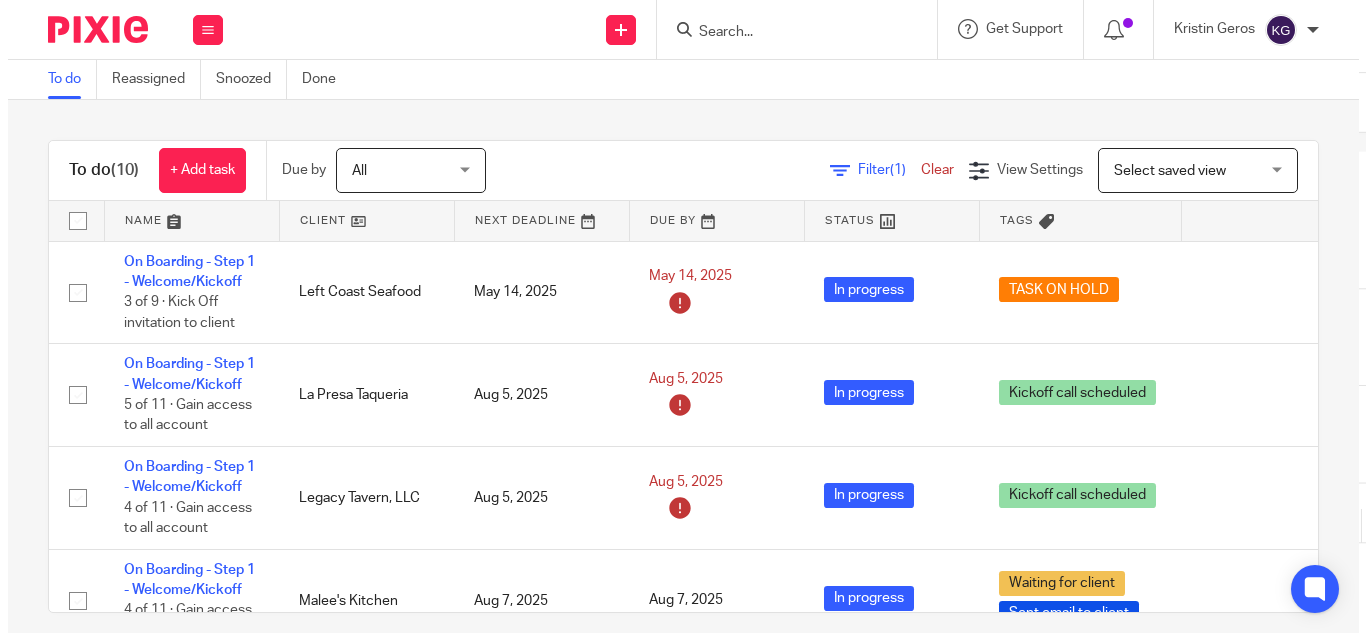 scroll, scrollTop: 0, scrollLeft: 0, axis: both 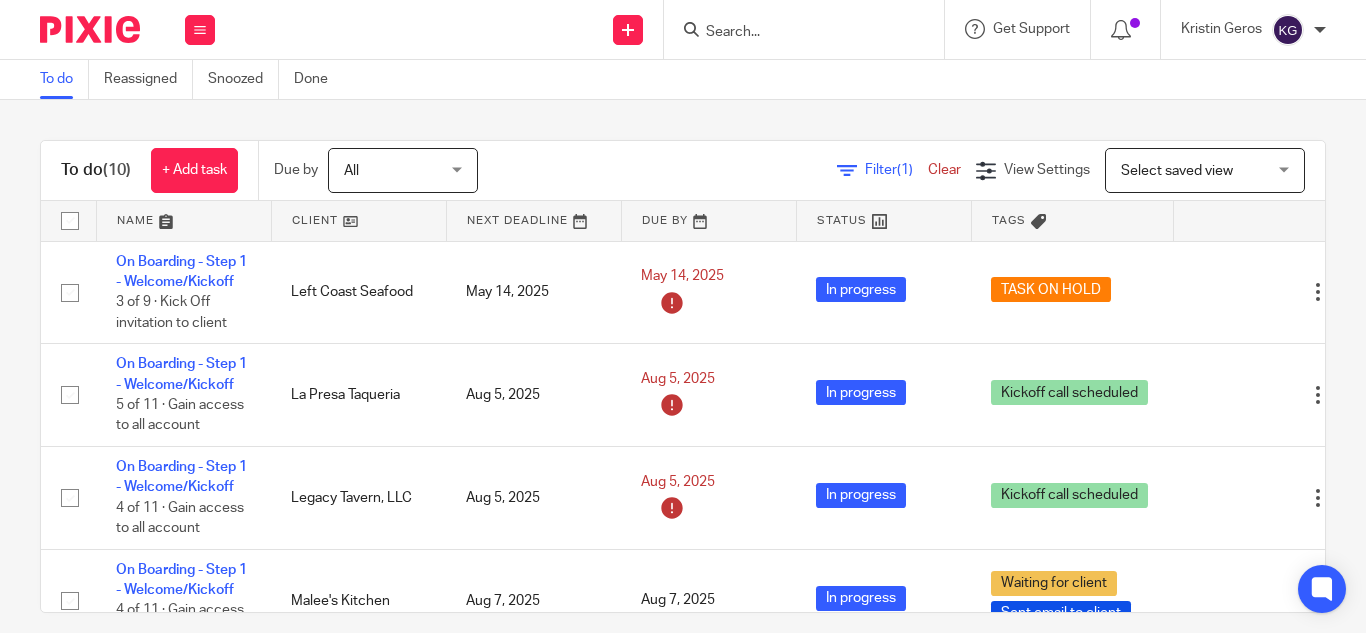 click at bounding box center (794, 33) 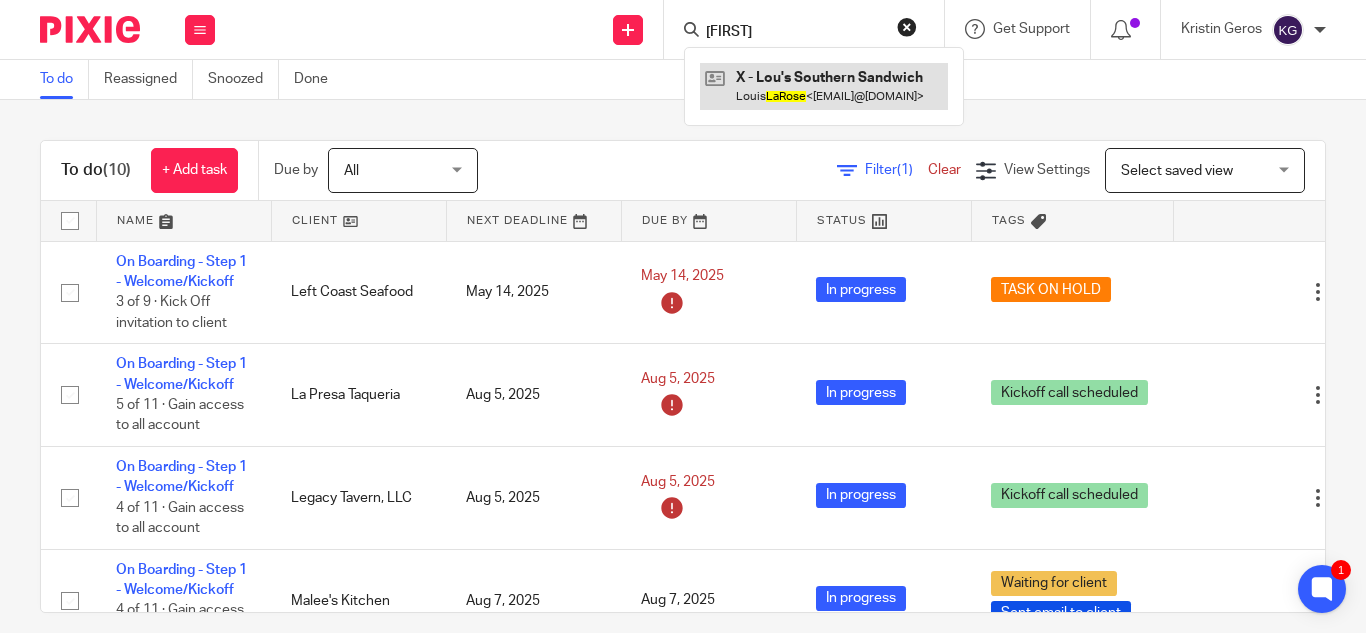 type on "larose" 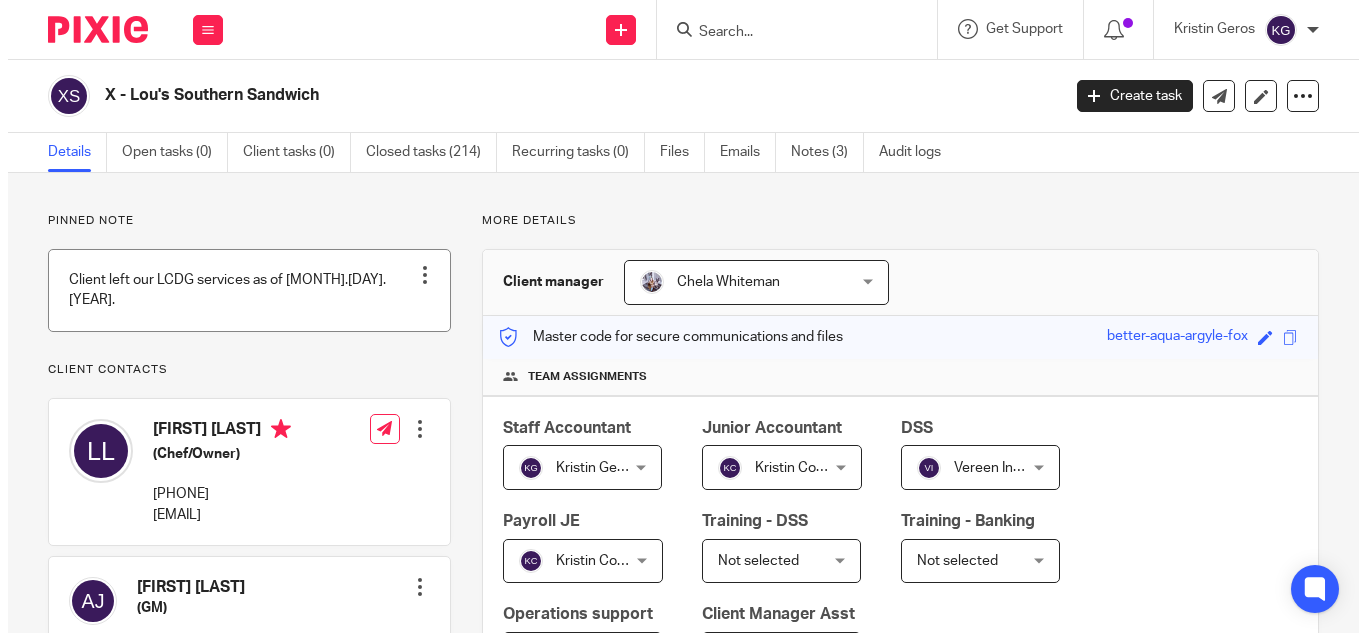 scroll, scrollTop: 0, scrollLeft: 0, axis: both 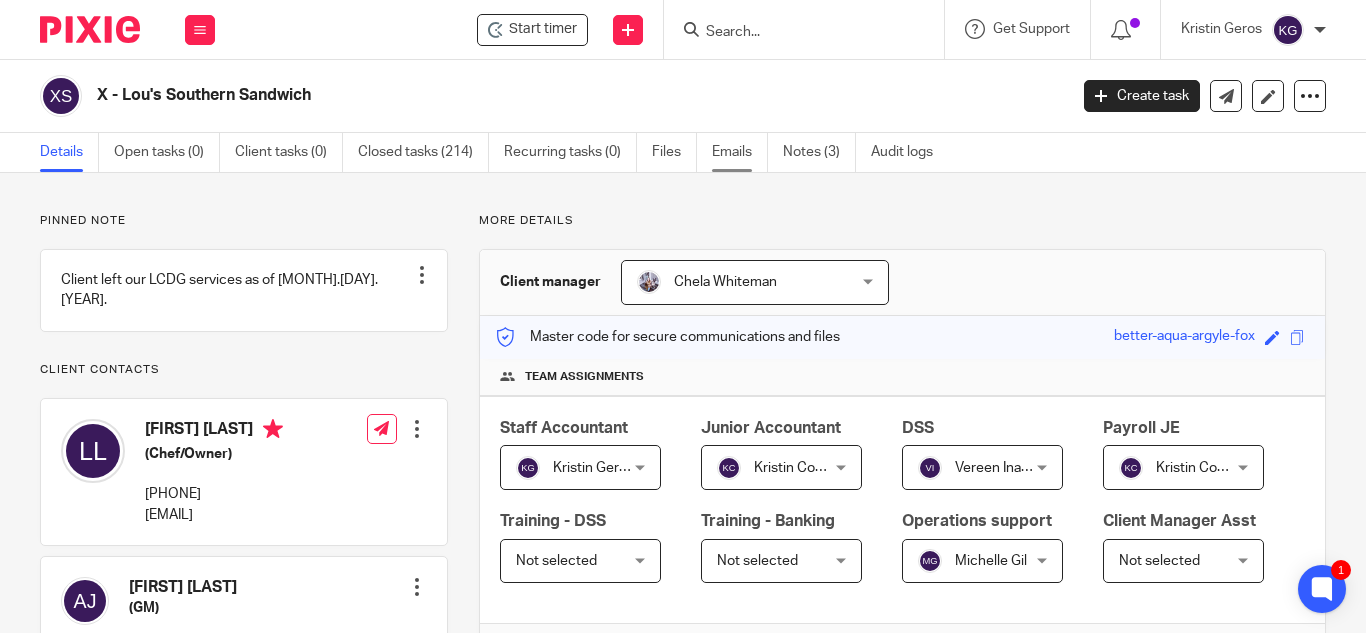 click on "Emails" at bounding box center [740, 152] 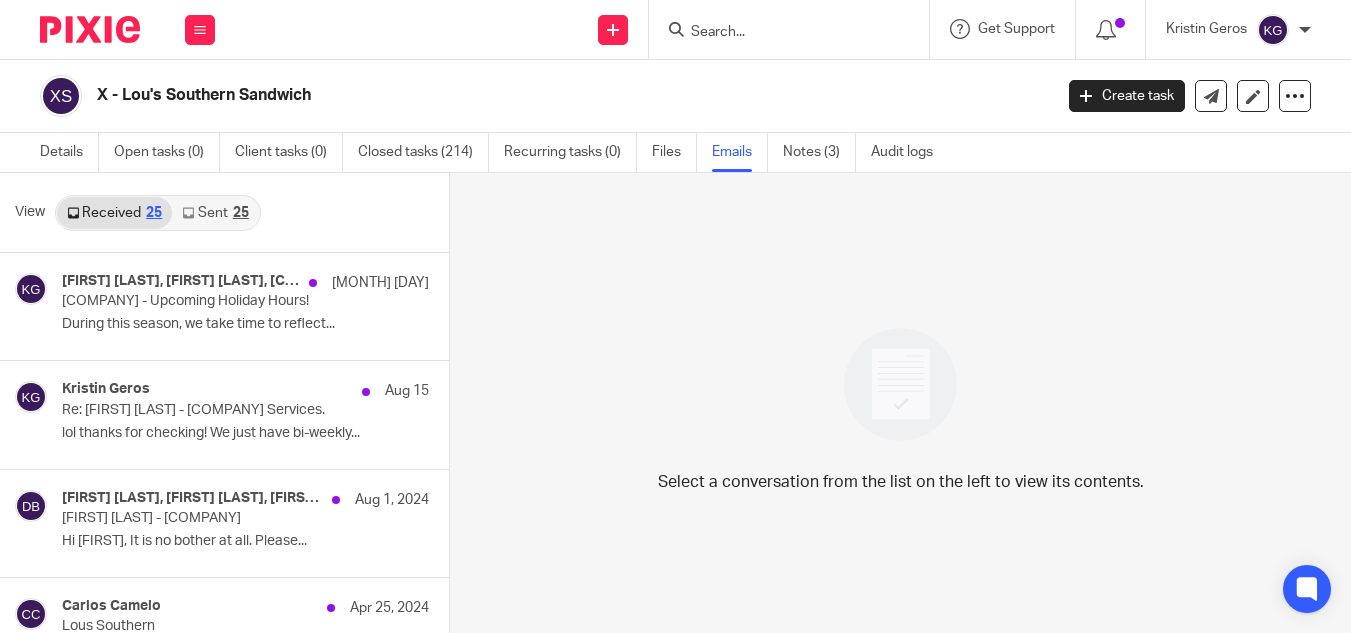 scroll, scrollTop: 0, scrollLeft: 0, axis: both 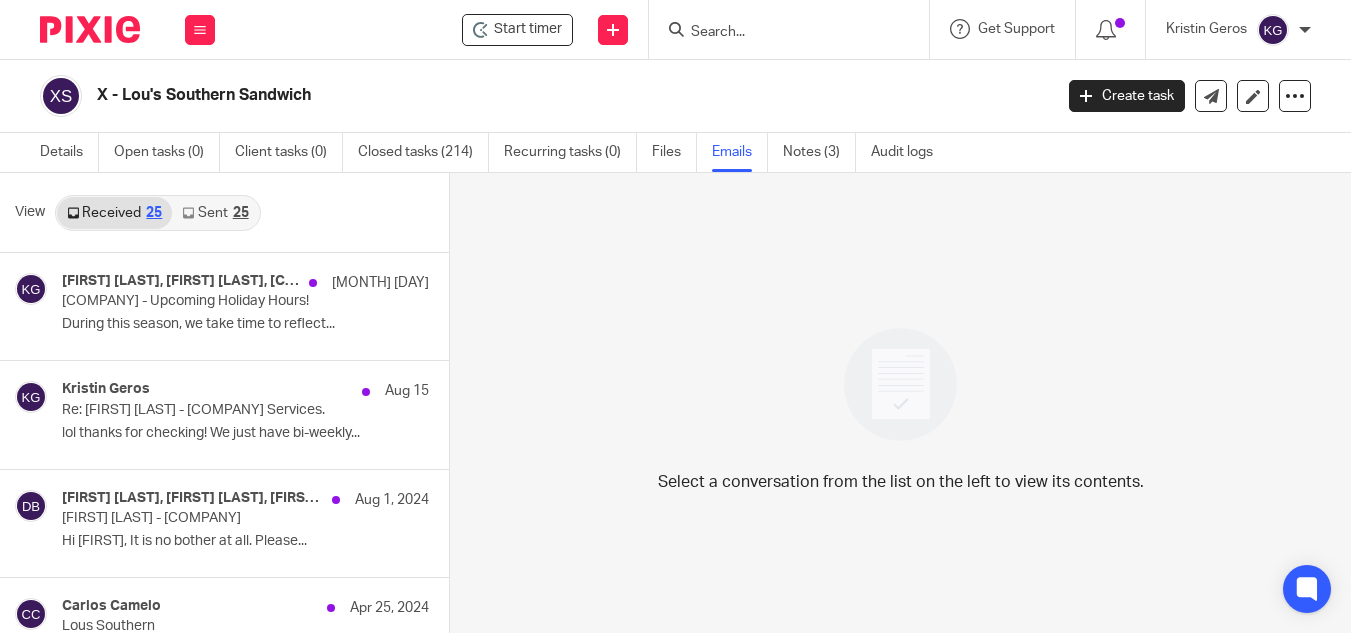 click on "Sent
25" at bounding box center [215, 213] 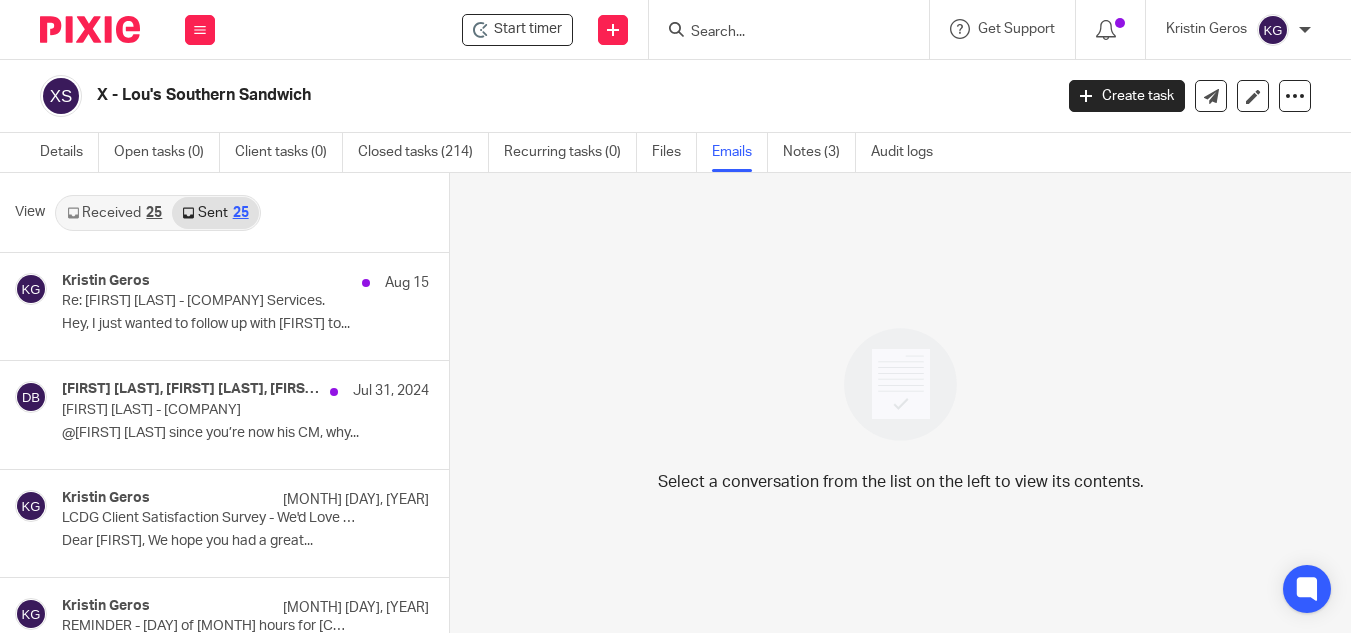scroll, scrollTop: 3, scrollLeft: 0, axis: vertical 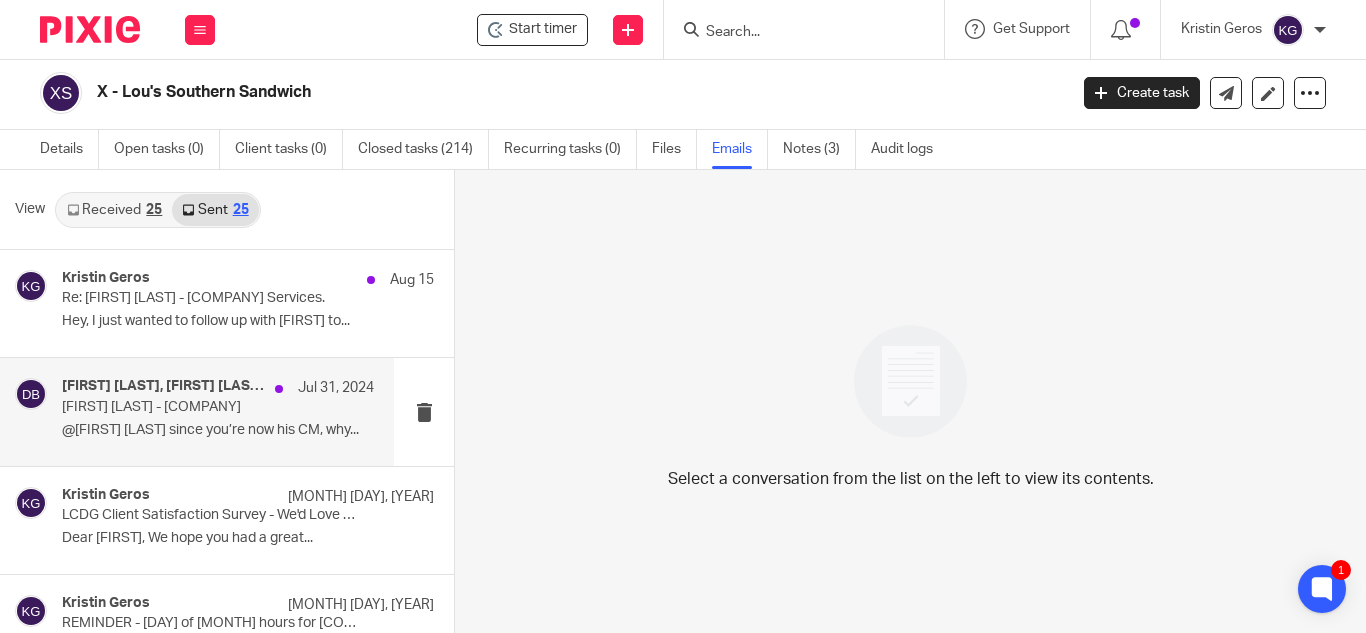 click on "[FIRST] [LAST] - [COMPANY]" at bounding box center [187, 407] 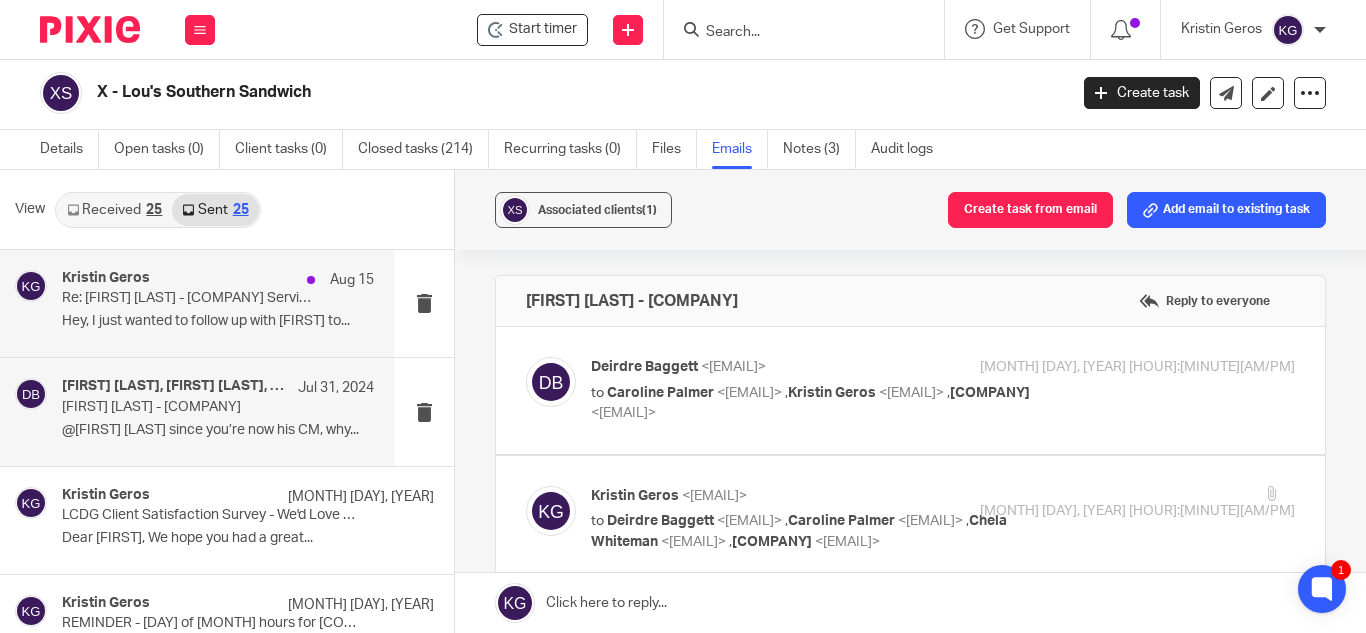 scroll, scrollTop: 0, scrollLeft: 0, axis: both 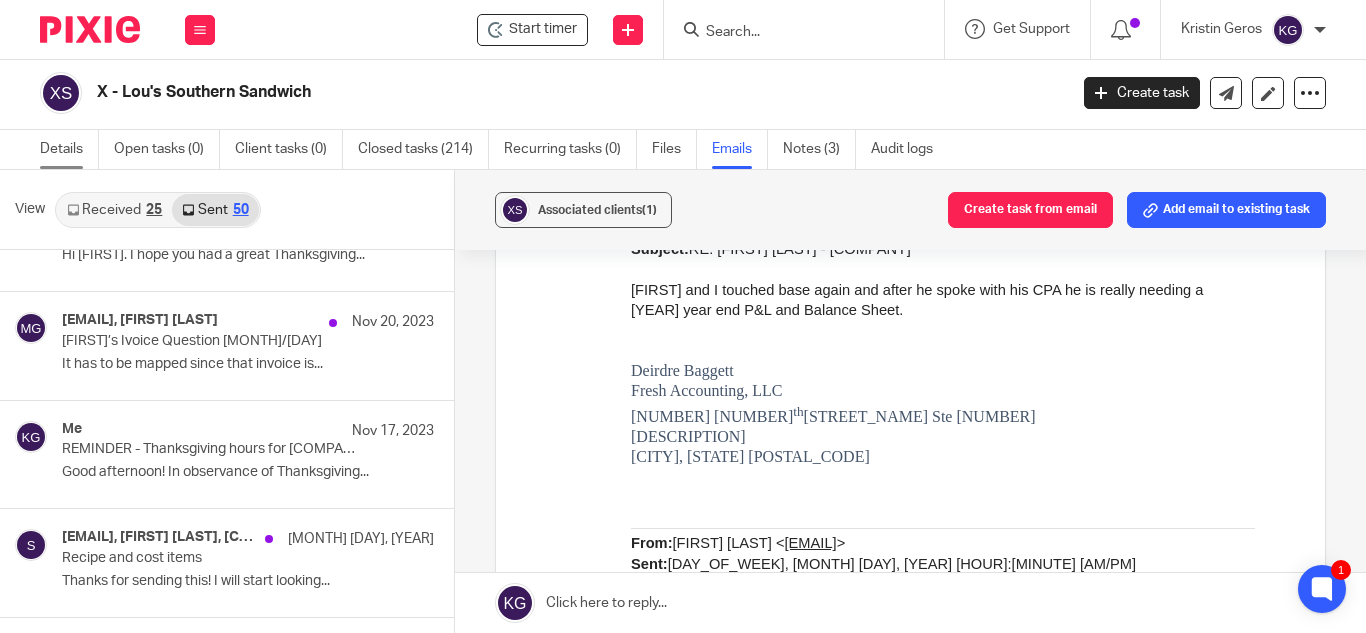 click on "Details" at bounding box center [69, 149] 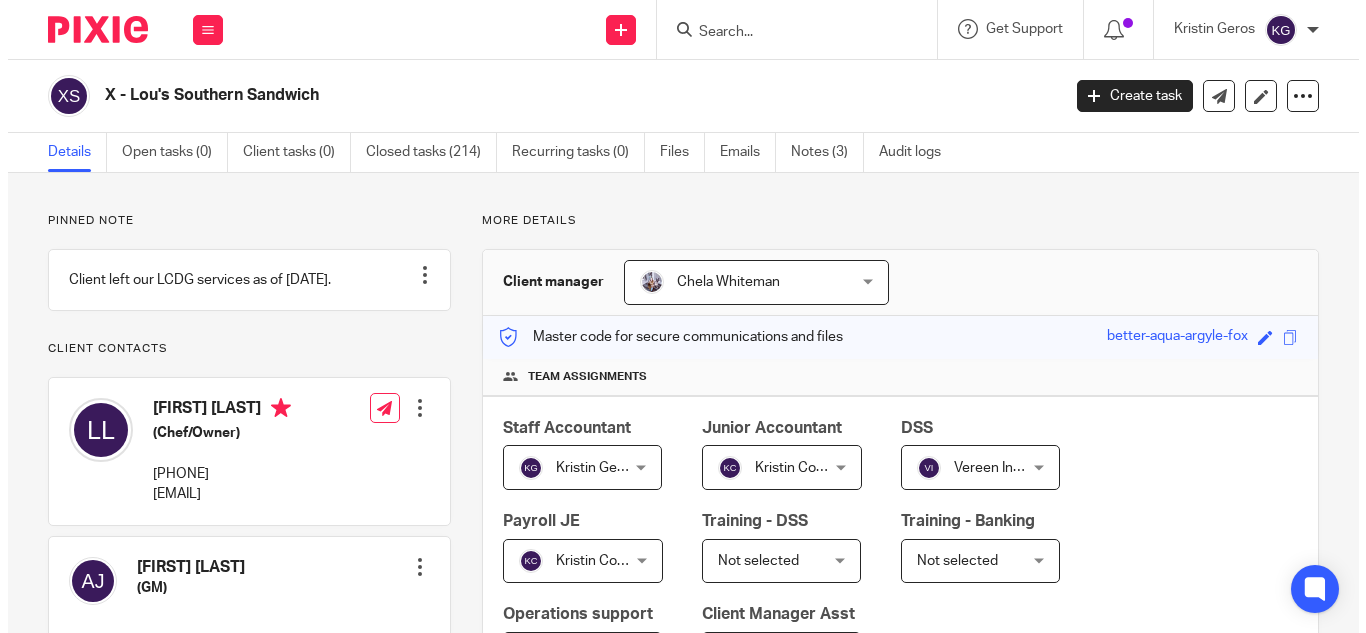 scroll, scrollTop: 0, scrollLeft: 0, axis: both 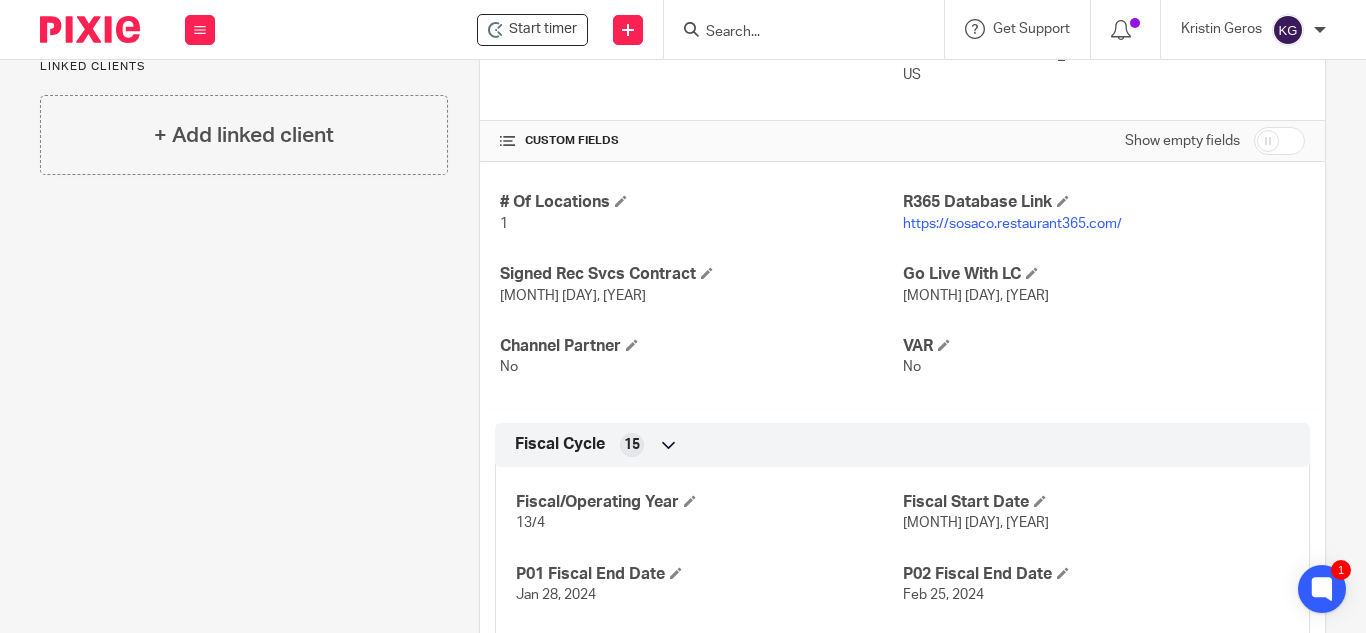 click on "https://sosaco.restaurant365.com/" at bounding box center (1012, 224) 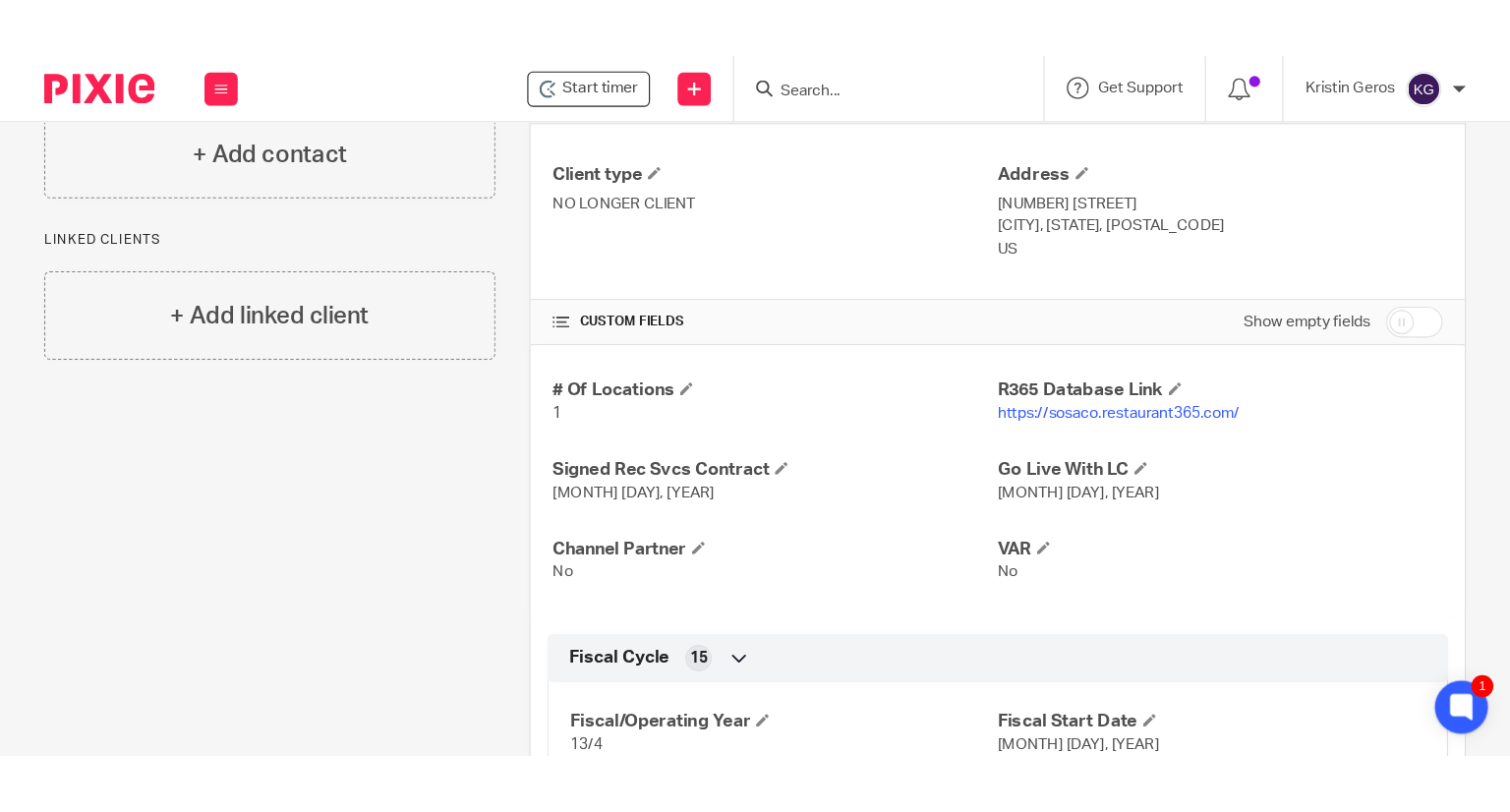 scroll, scrollTop: 0, scrollLeft: 0, axis: both 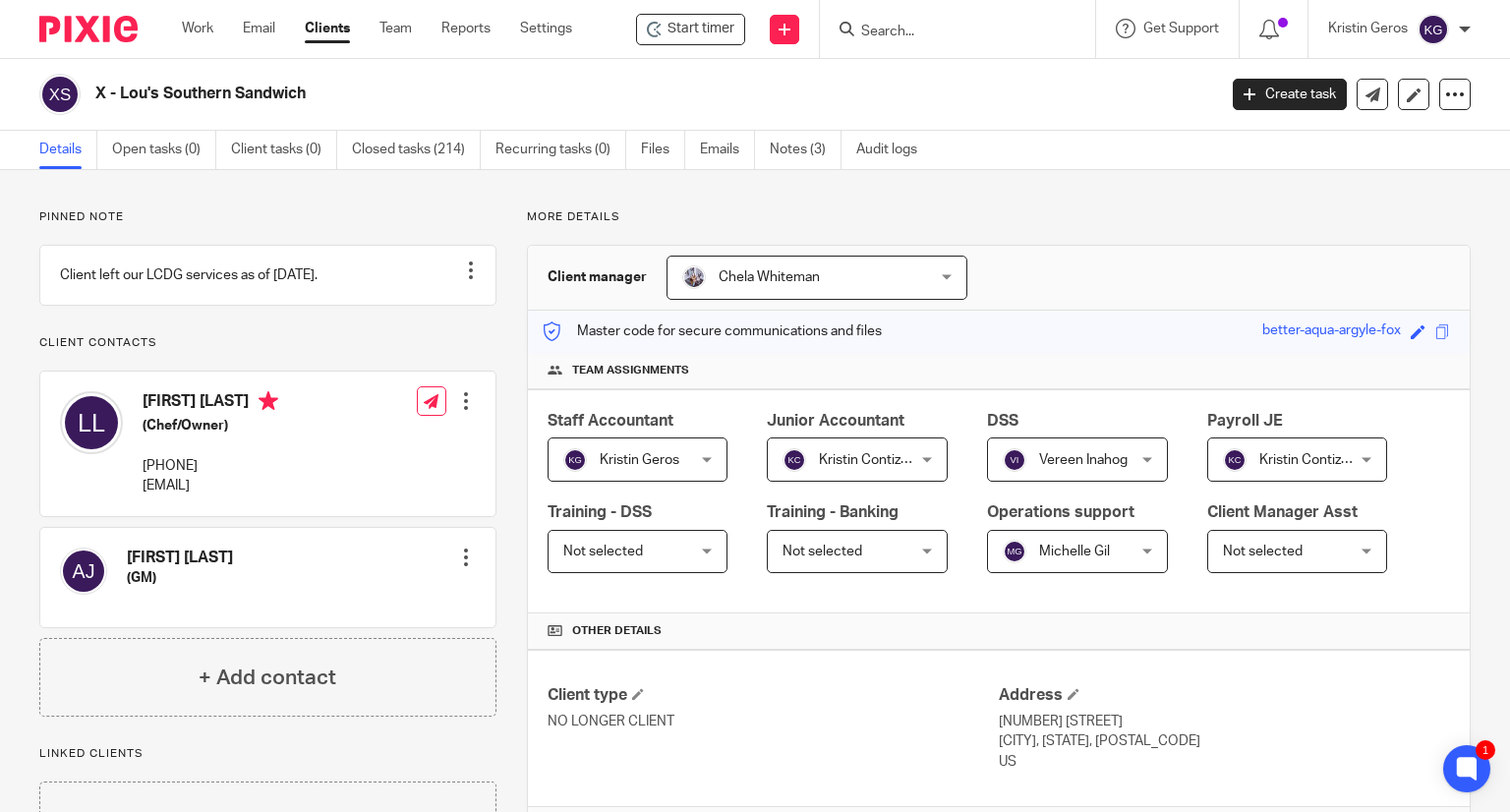 click on "Clients" at bounding box center [327, 29] 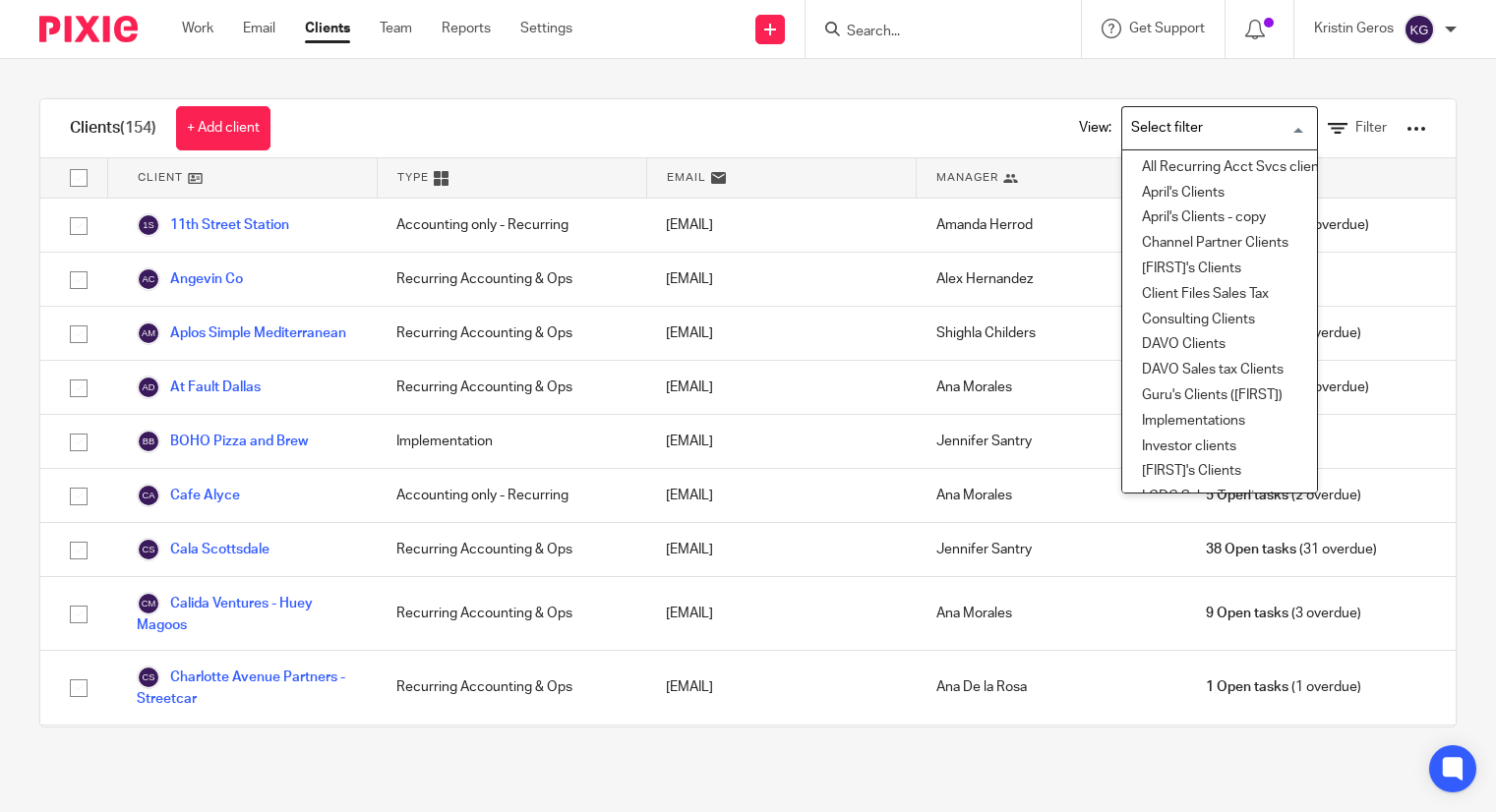 click at bounding box center (1215, 128) 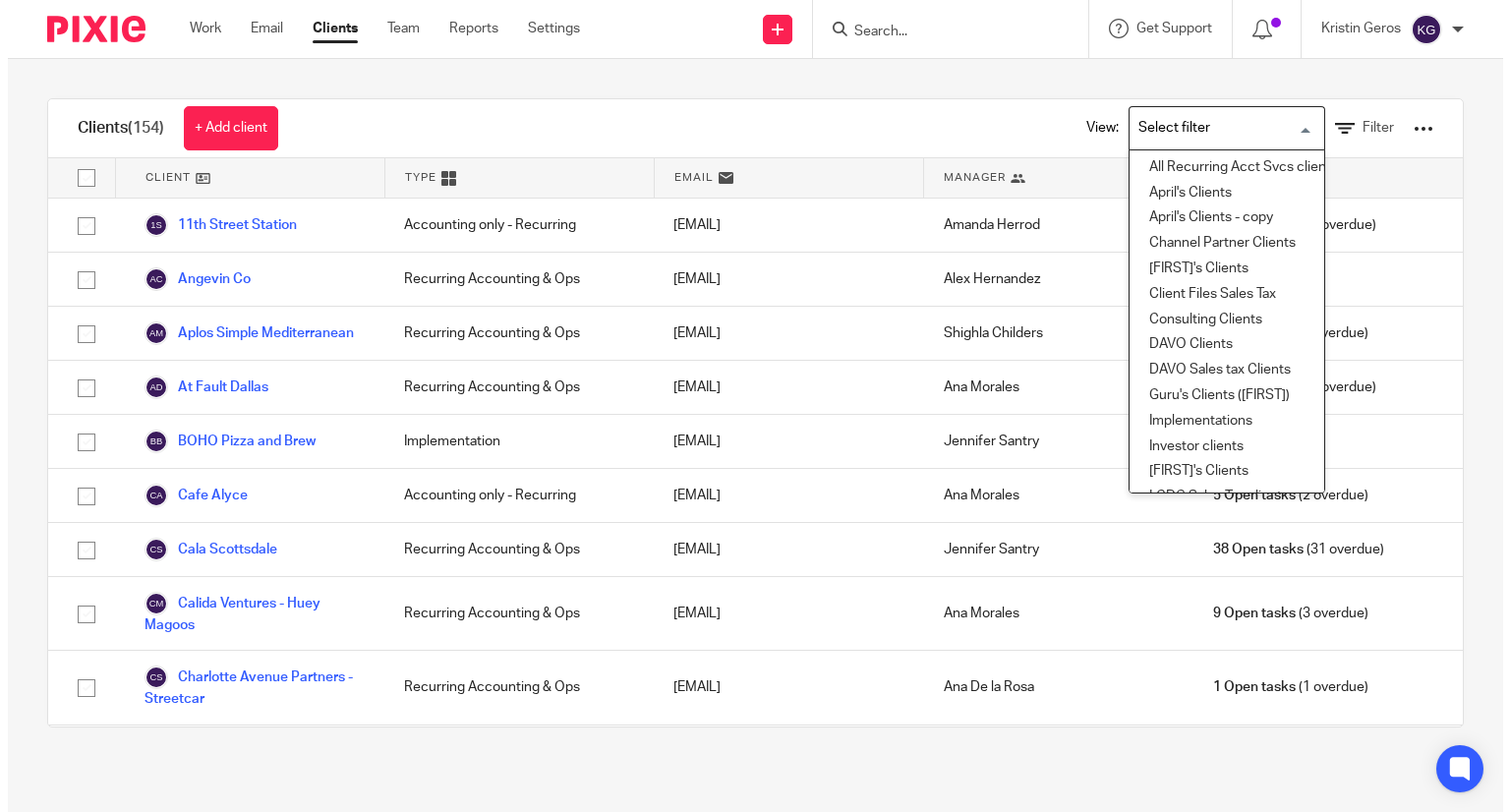 scroll, scrollTop: 0, scrollLeft: 0, axis: both 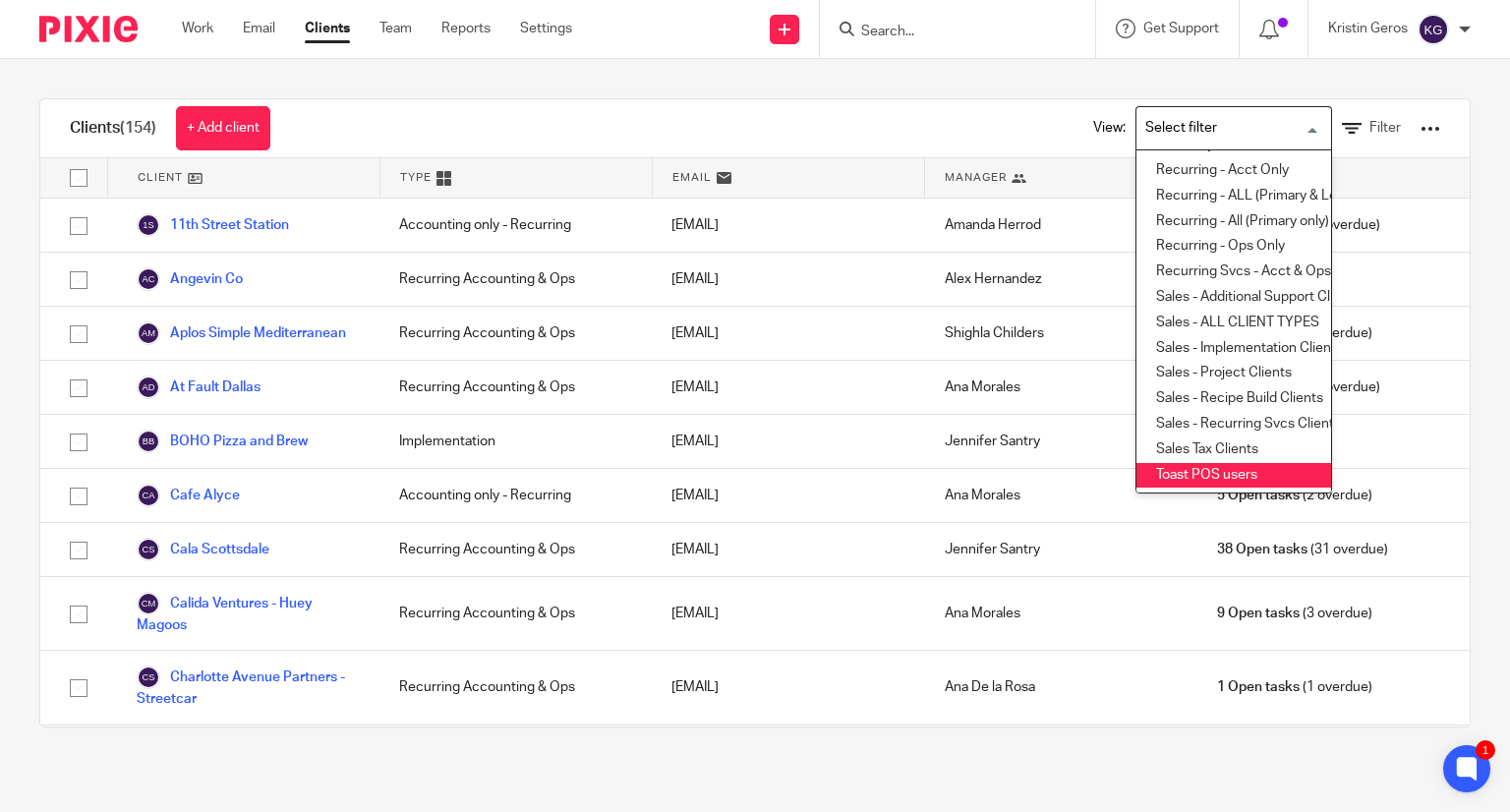 click on "Toast POS users" at bounding box center (1234, 476) 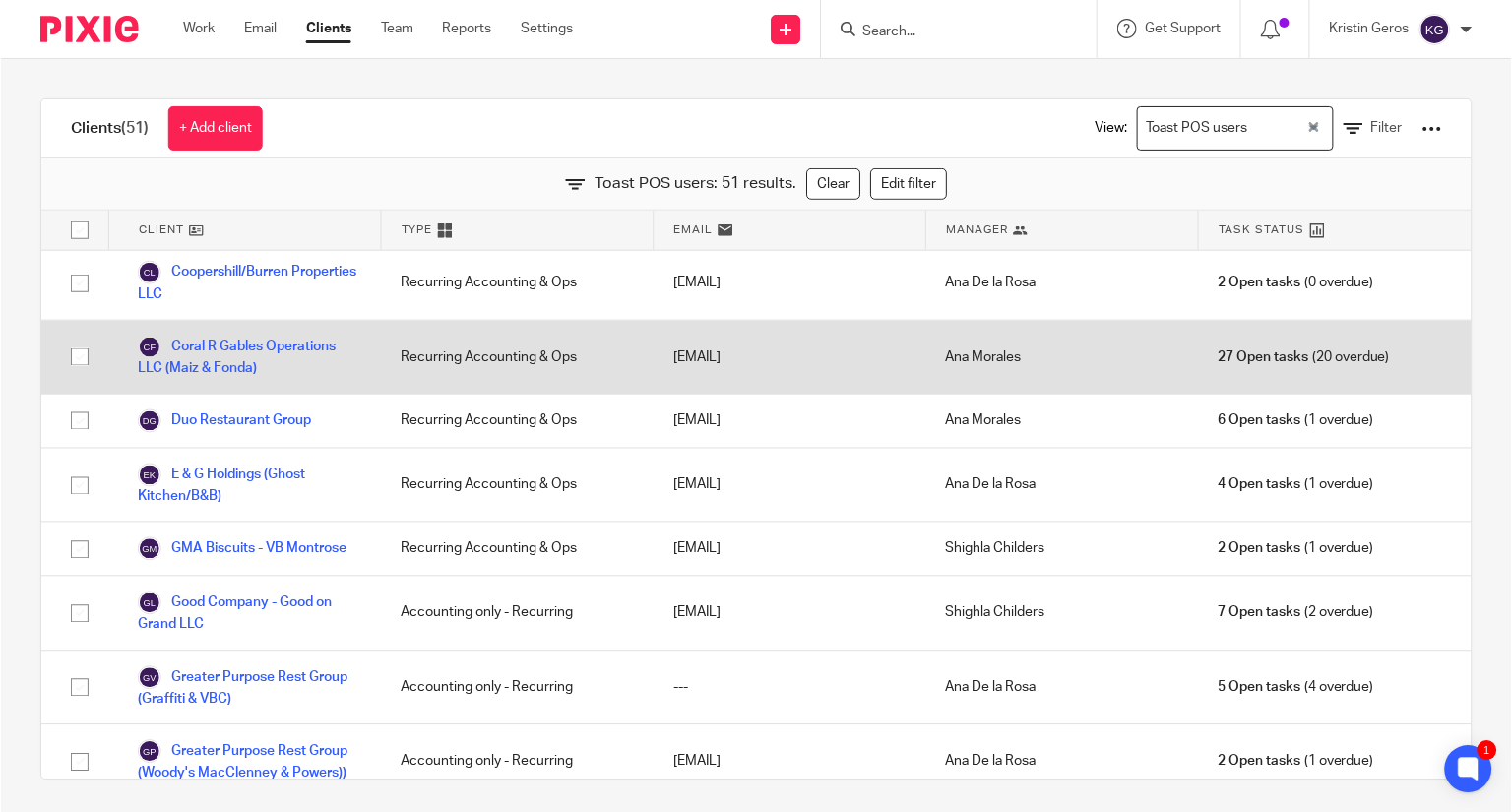 scroll, scrollTop: 394, scrollLeft: 0, axis: vertical 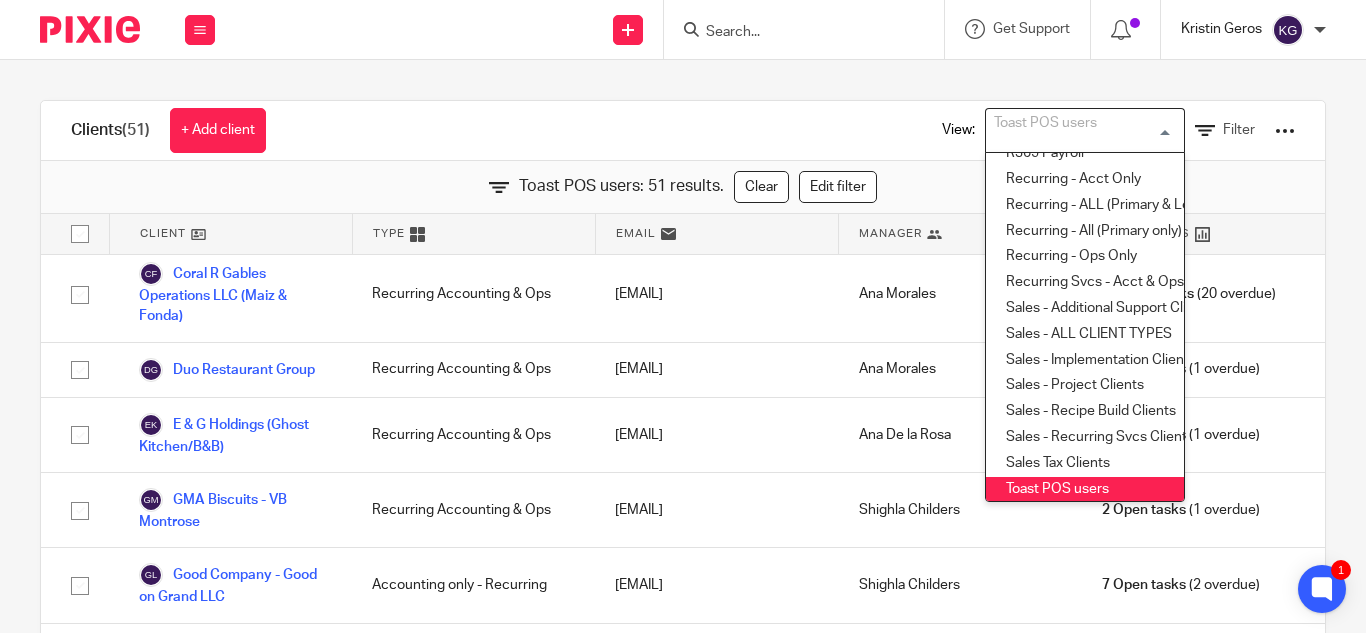 click on "Kristin Geros" at bounding box center [1221, 29] 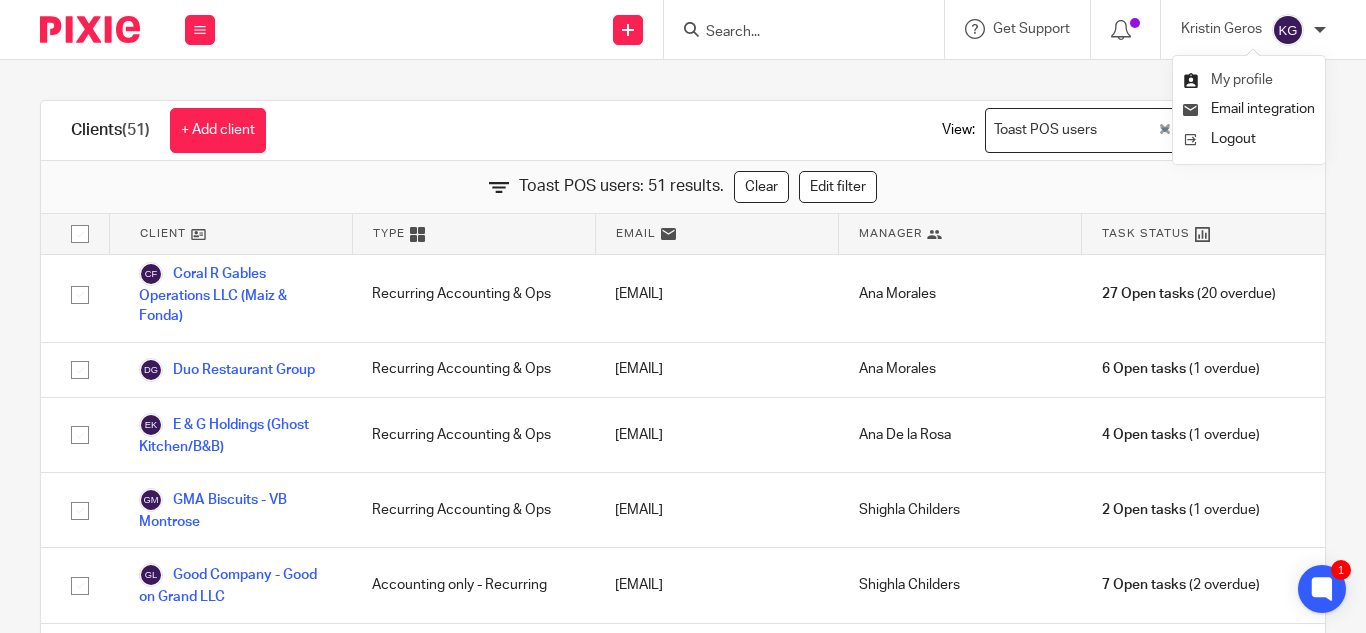 click on "My profile" at bounding box center [1242, 80] 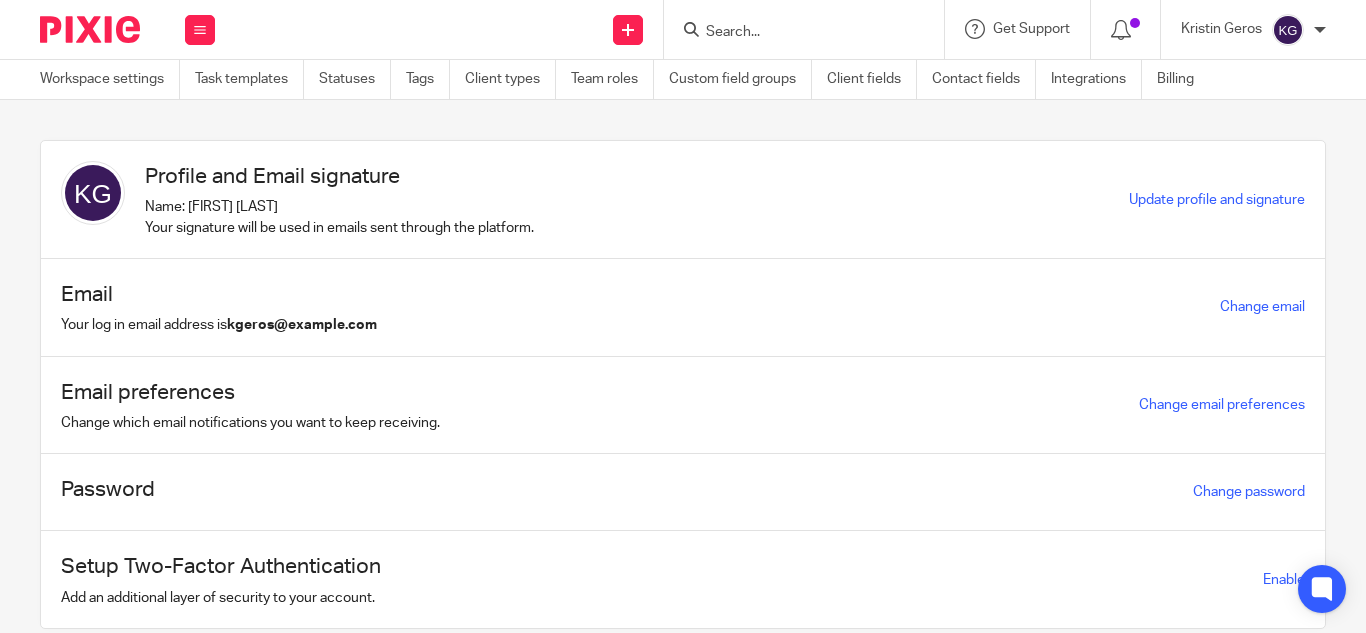 scroll, scrollTop: 0, scrollLeft: 0, axis: both 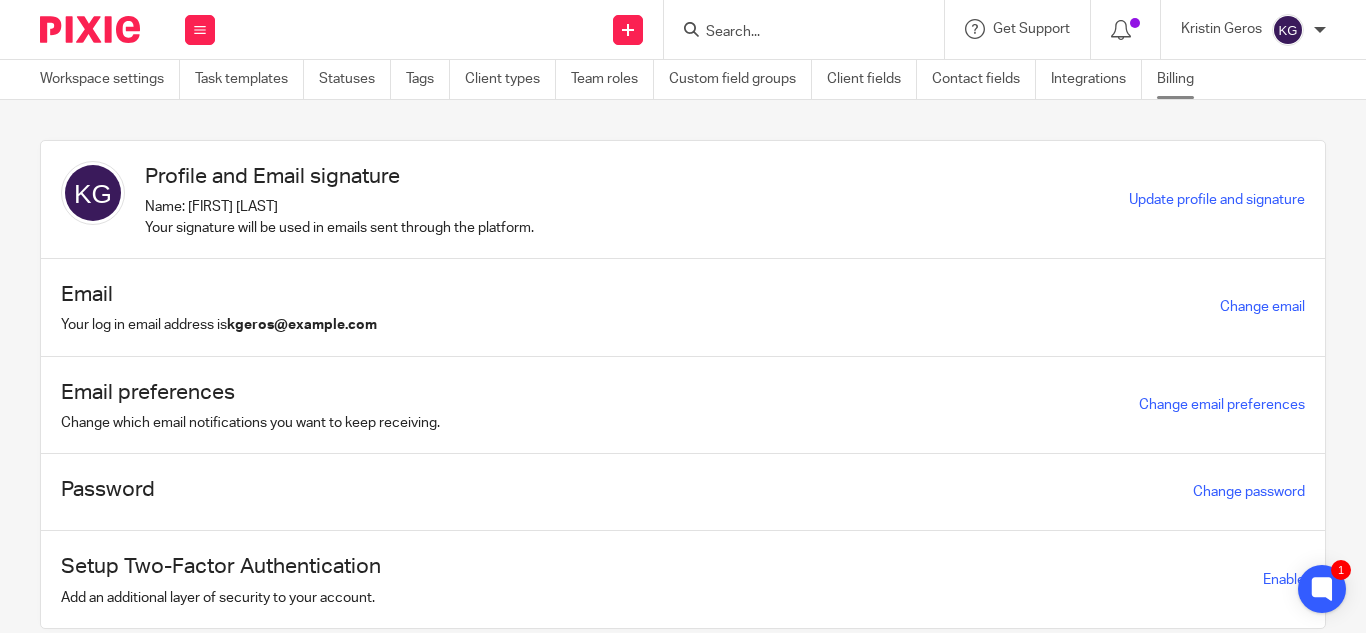 click on "Billing" at bounding box center [1183, 79] 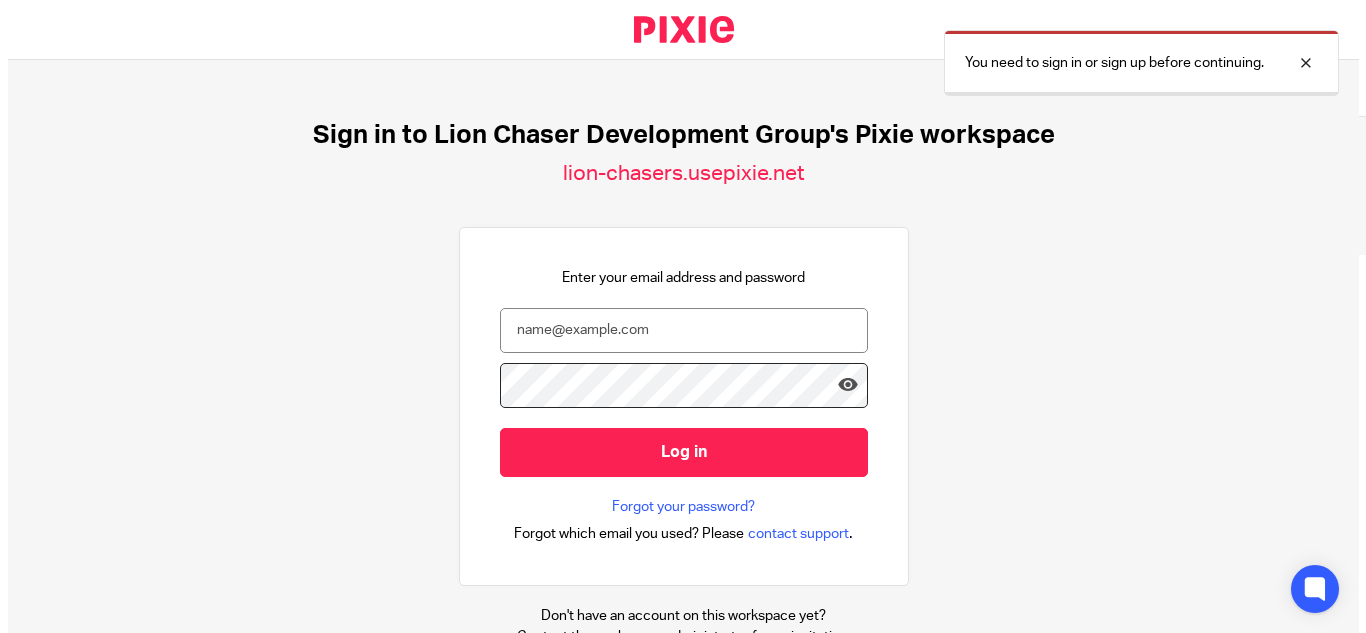 scroll, scrollTop: 0, scrollLeft: 0, axis: both 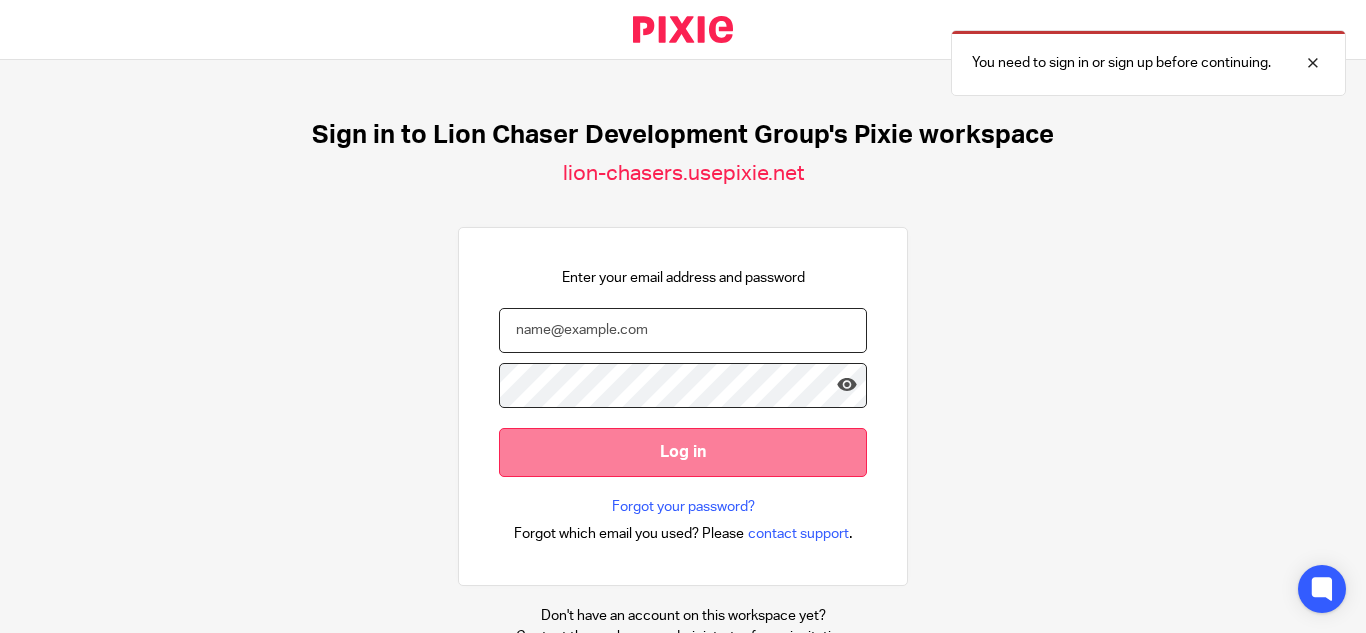 type on "[USERNAME]@example.com" 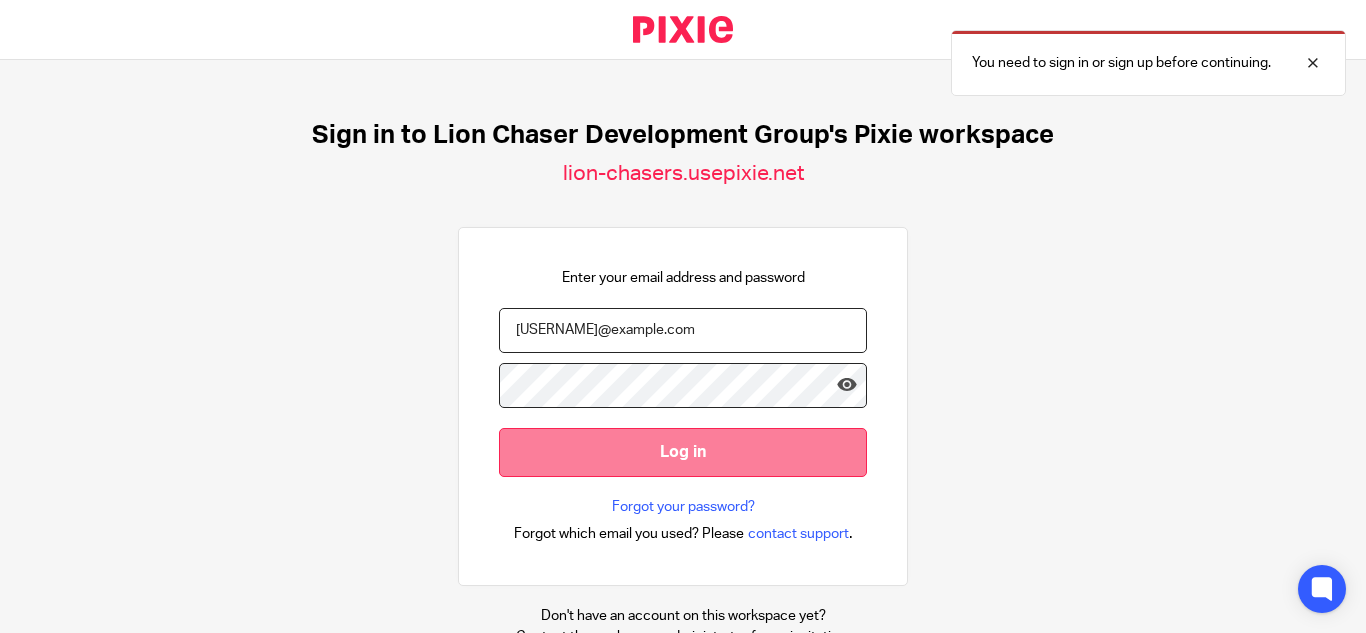 click on "Log in" at bounding box center (683, 452) 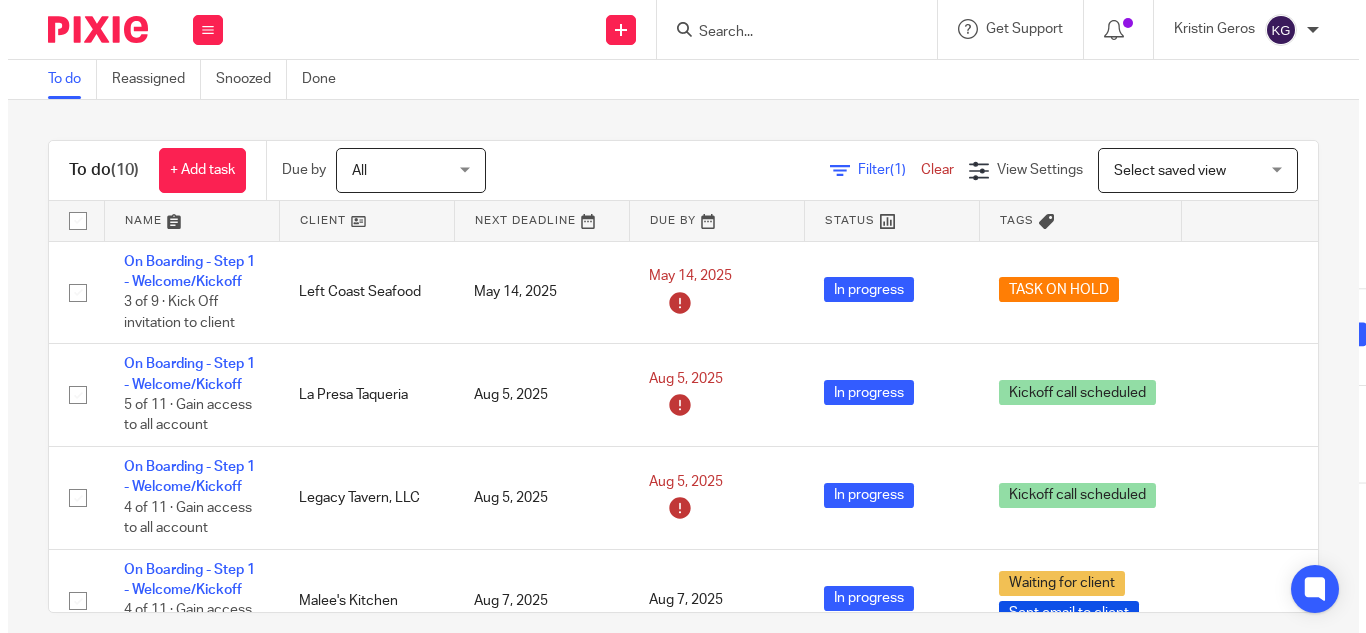 scroll, scrollTop: 0, scrollLeft: 0, axis: both 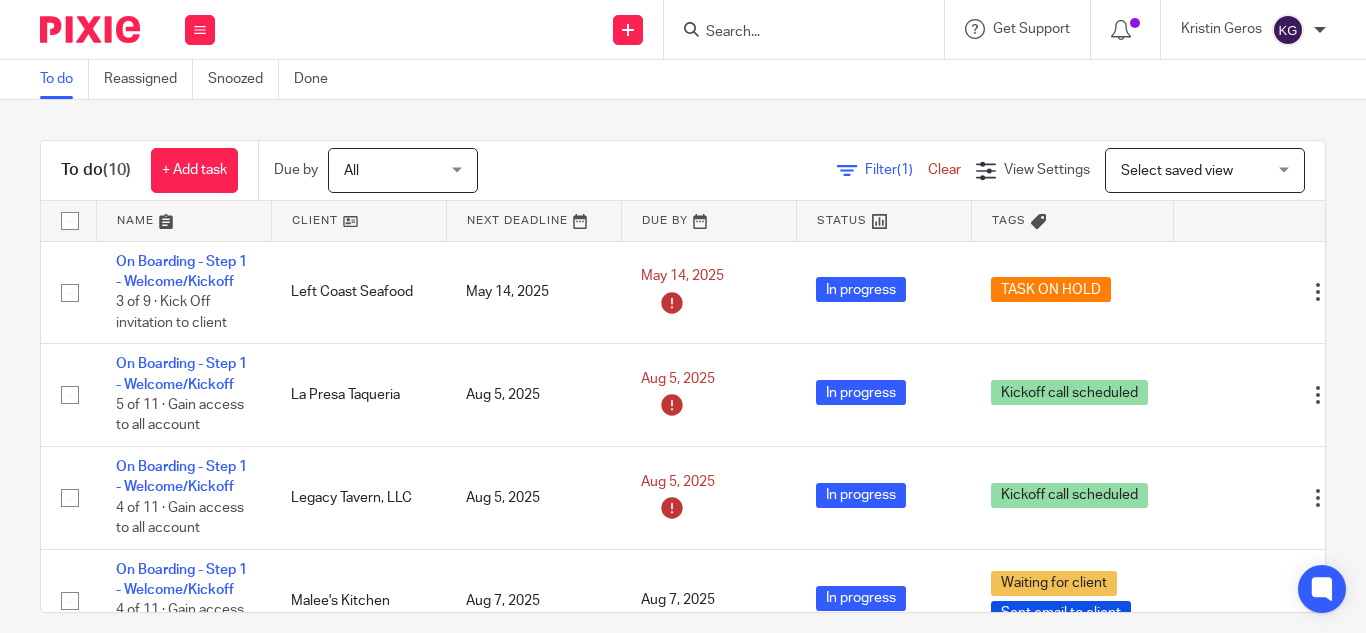 click at bounding box center [794, 33] 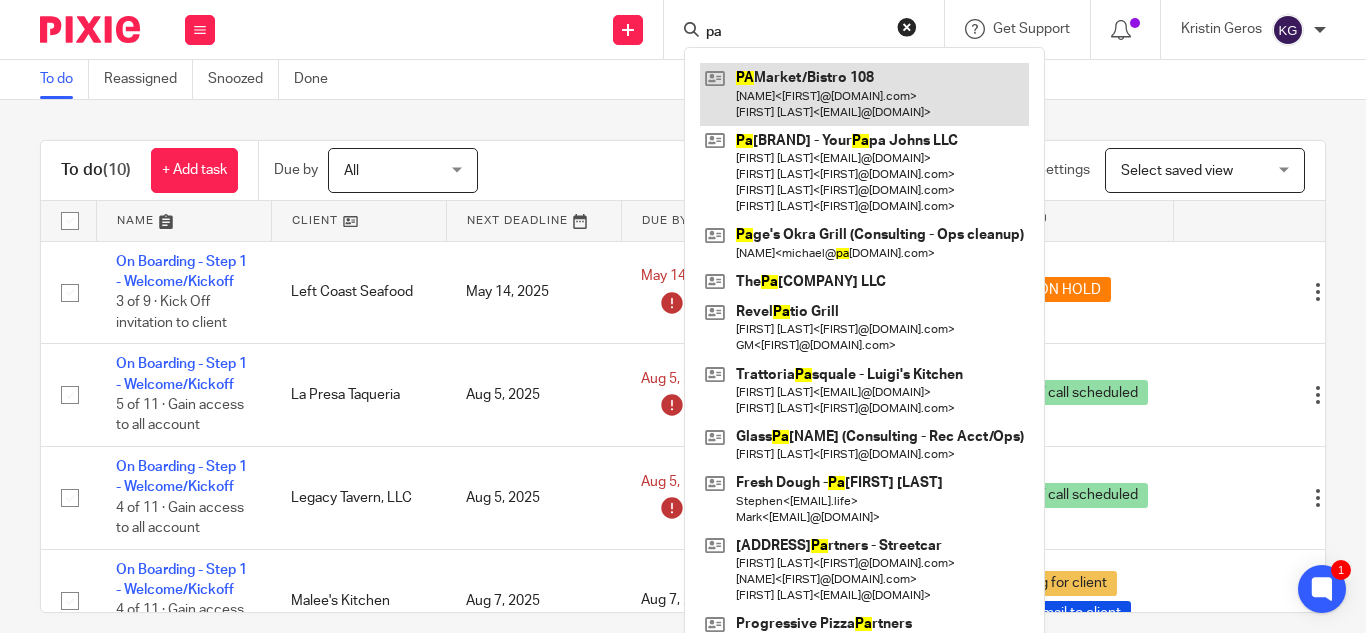 type on "pa" 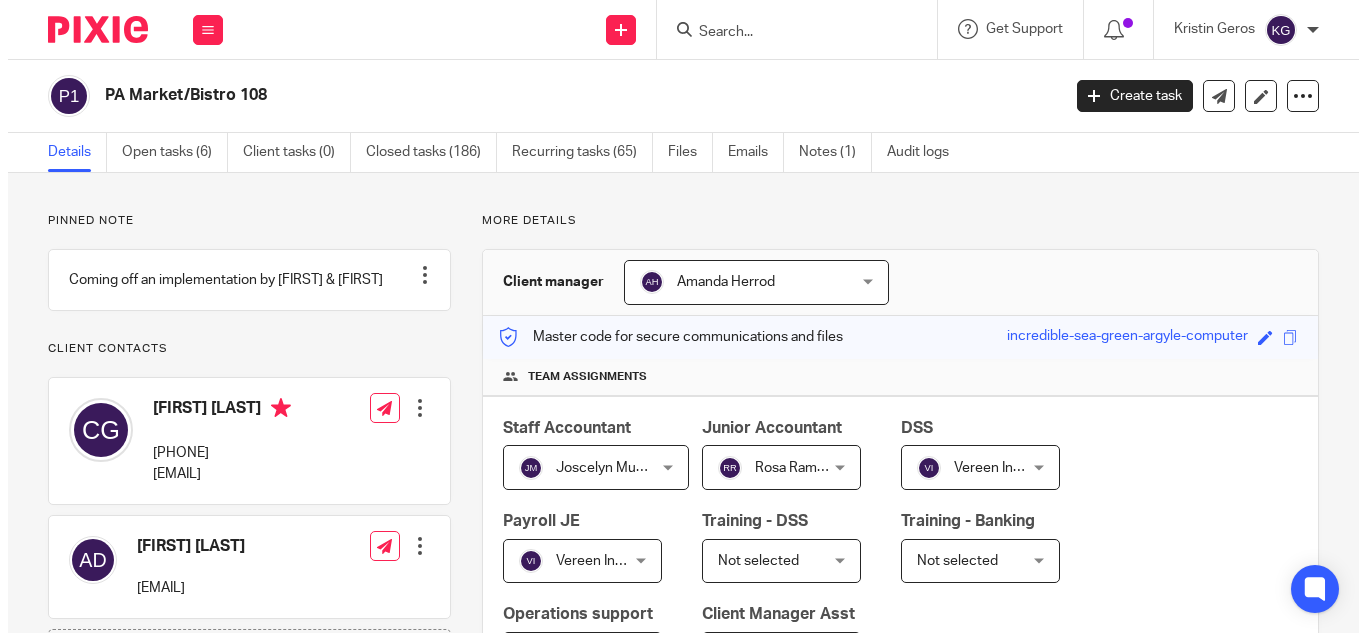 scroll, scrollTop: 0, scrollLeft: 0, axis: both 